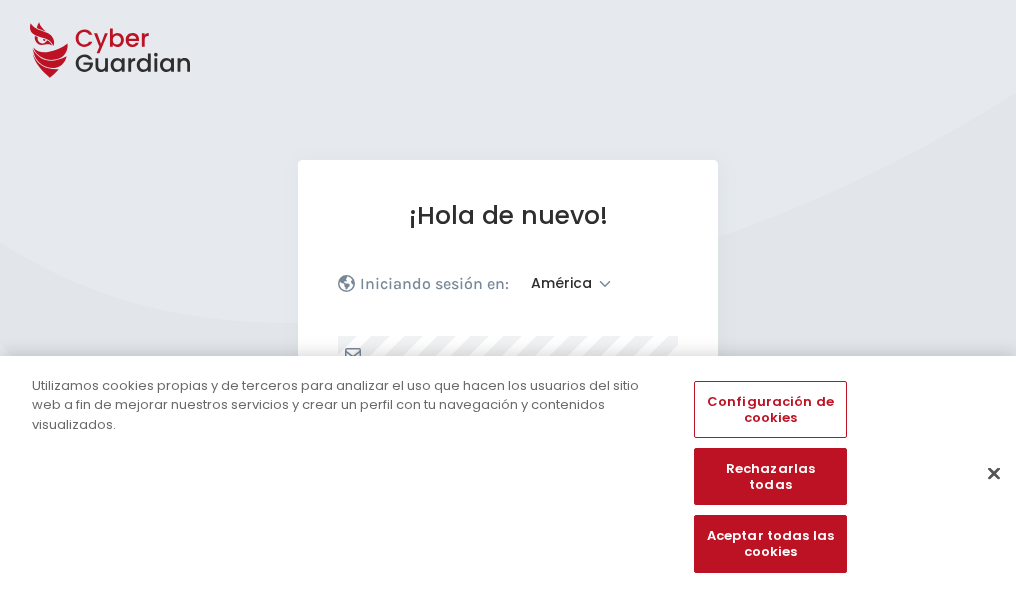 select on "América" 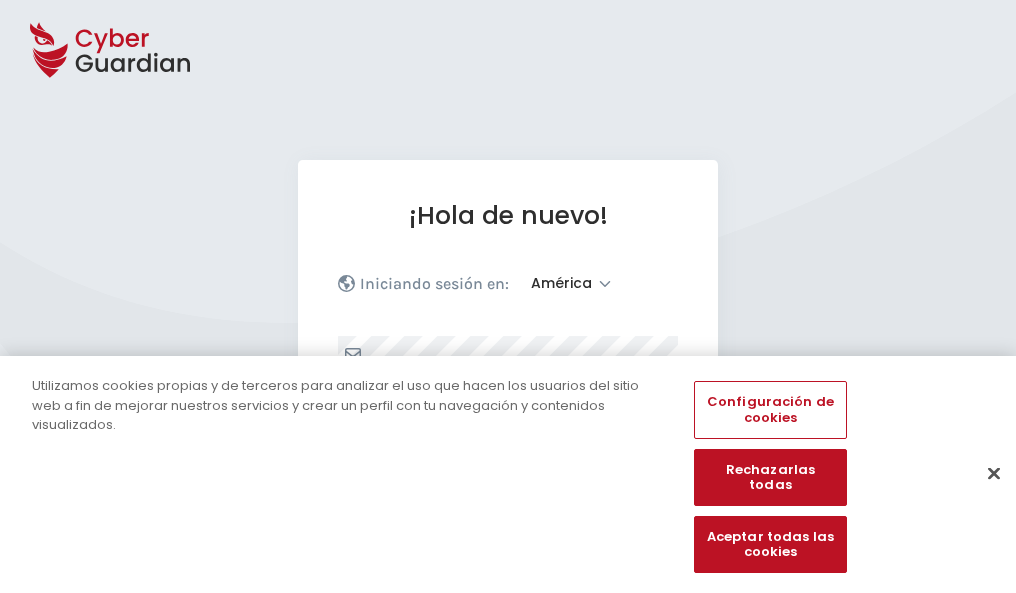 scroll, scrollTop: 261, scrollLeft: 0, axis: vertical 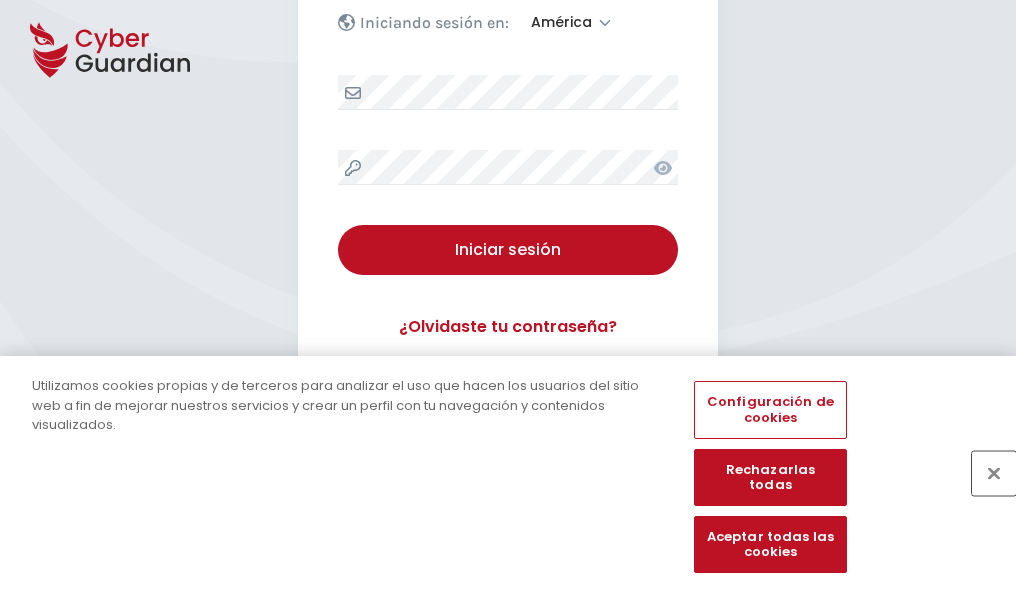 click at bounding box center (994, 473) 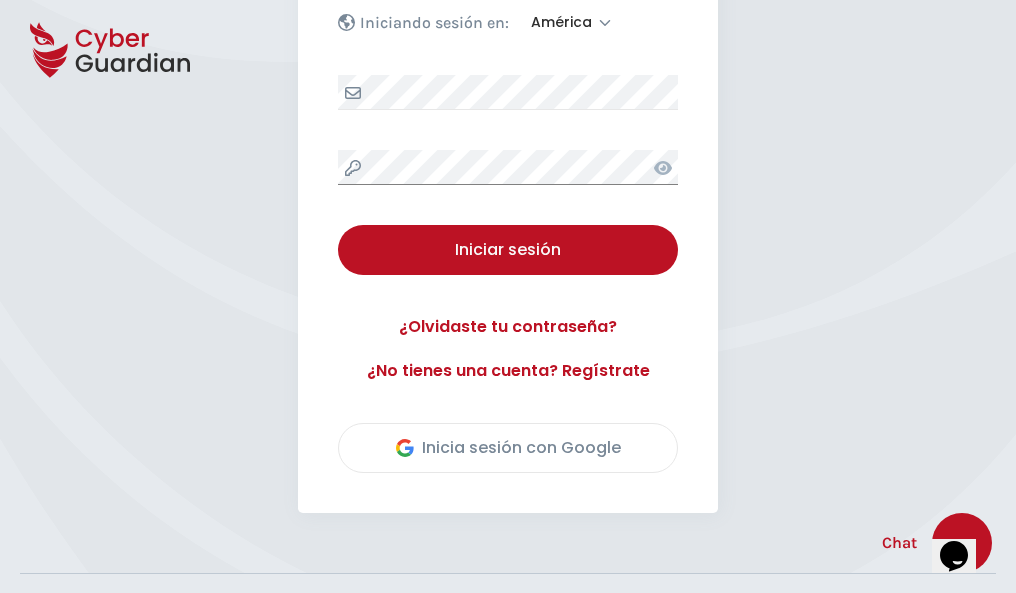 scroll, scrollTop: 454, scrollLeft: 0, axis: vertical 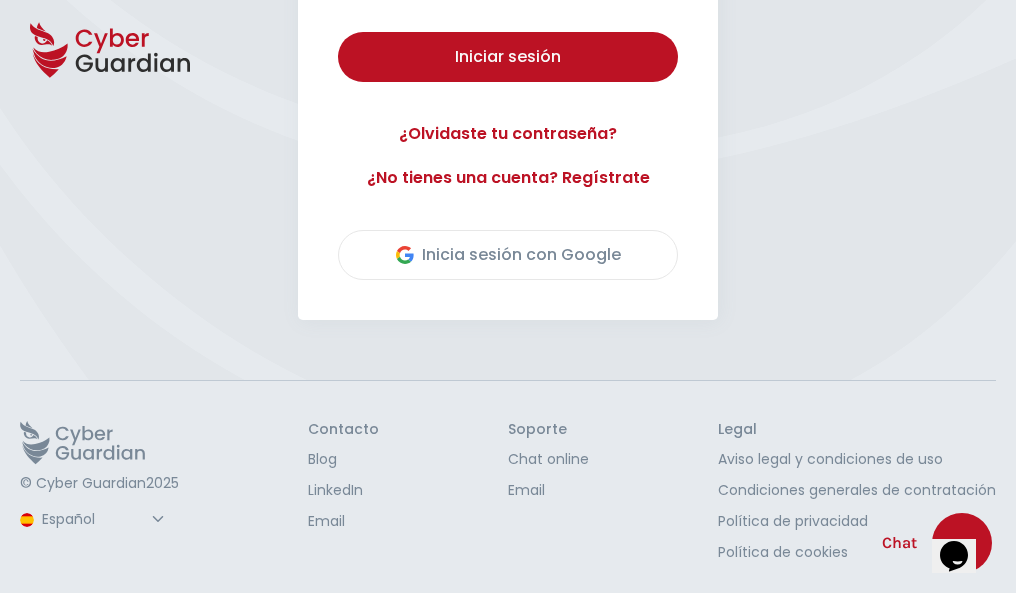 type 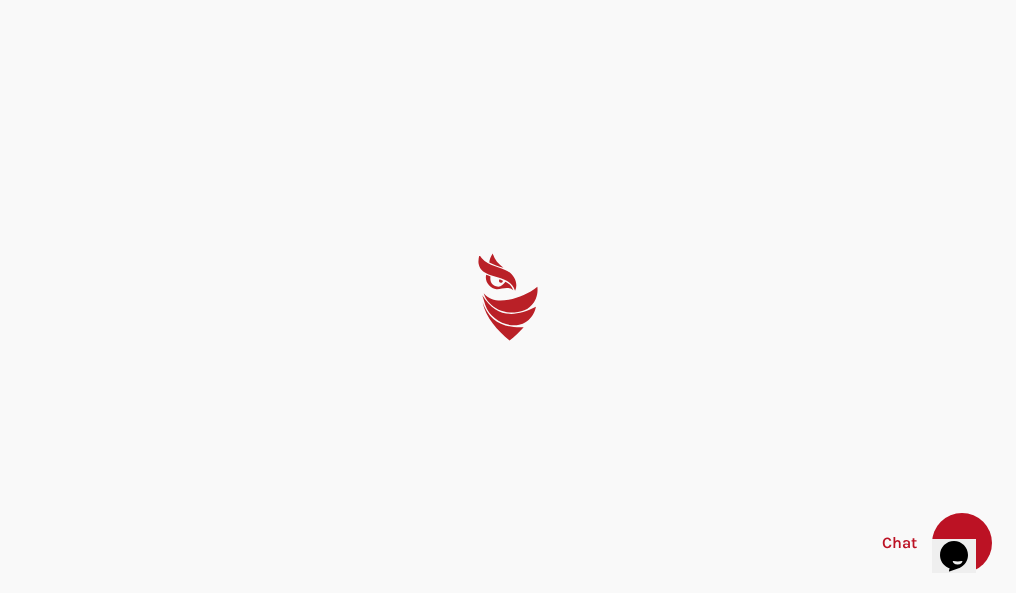 scroll, scrollTop: 0, scrollLeft: 0, axis: both 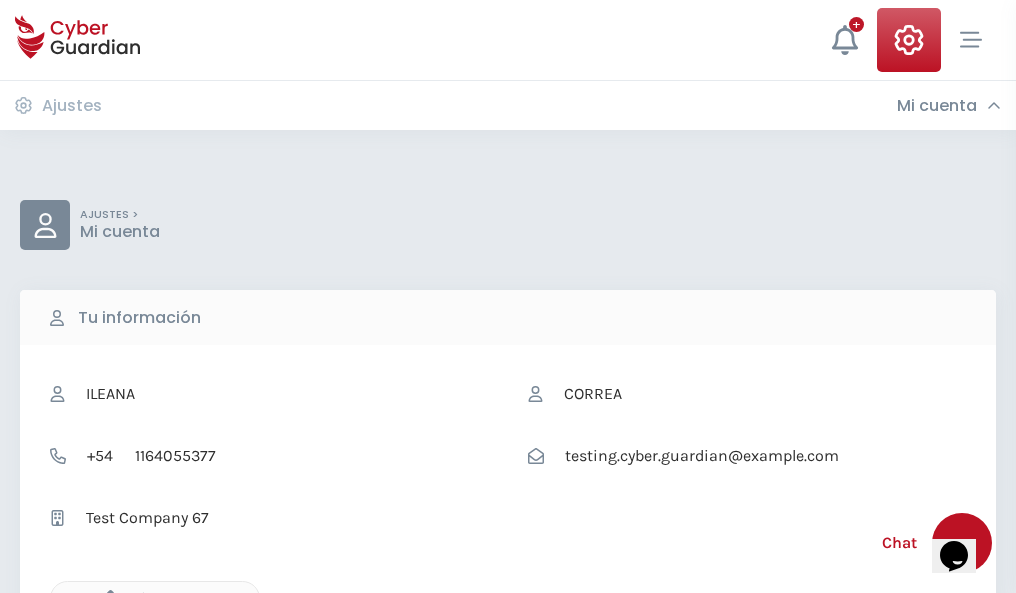 click 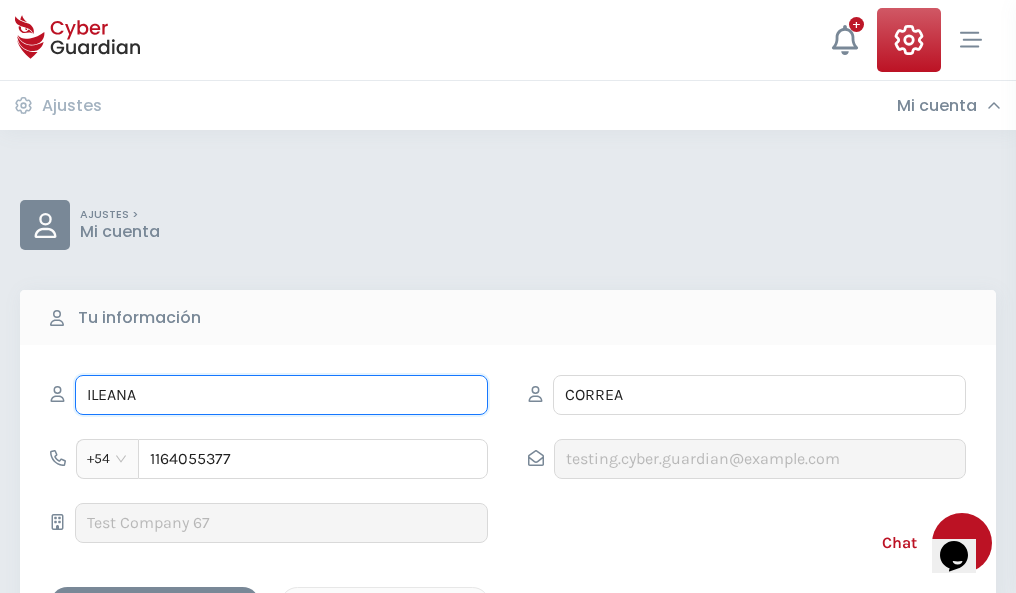 click on "ILEANA" at bounding box center [281, 395] 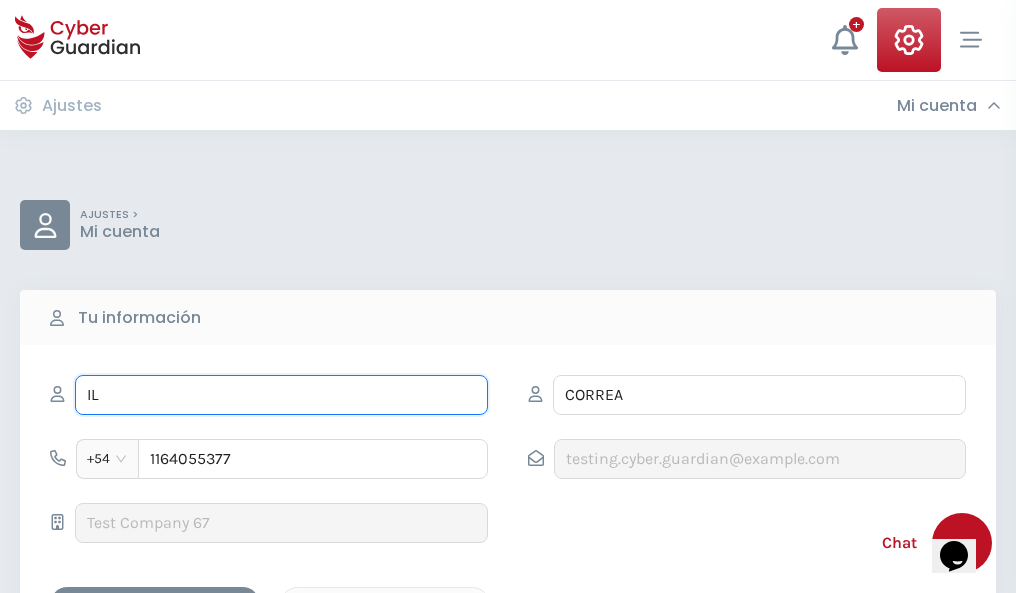 type on "I" 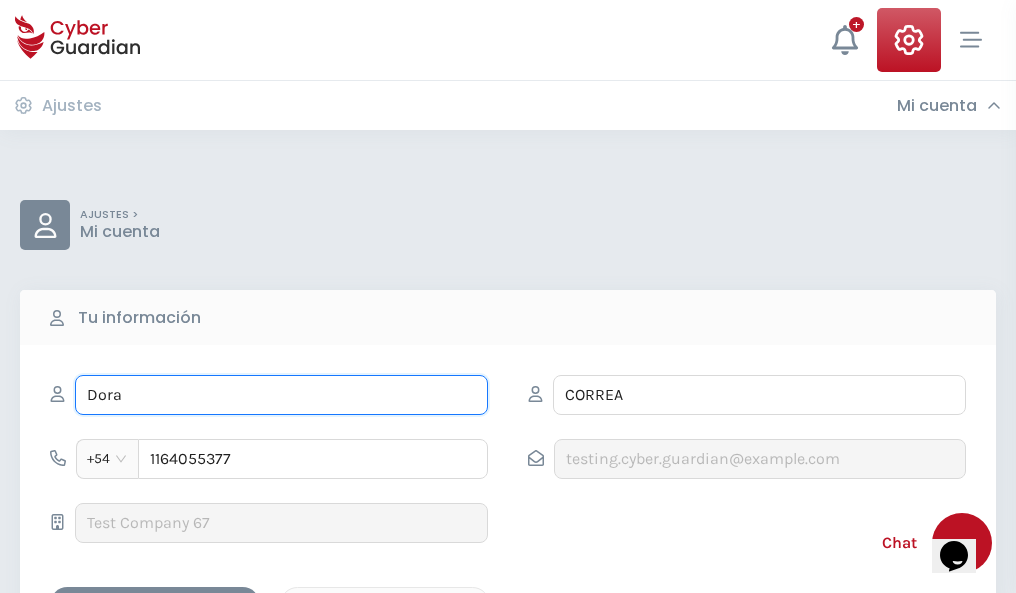 type on "Dora" 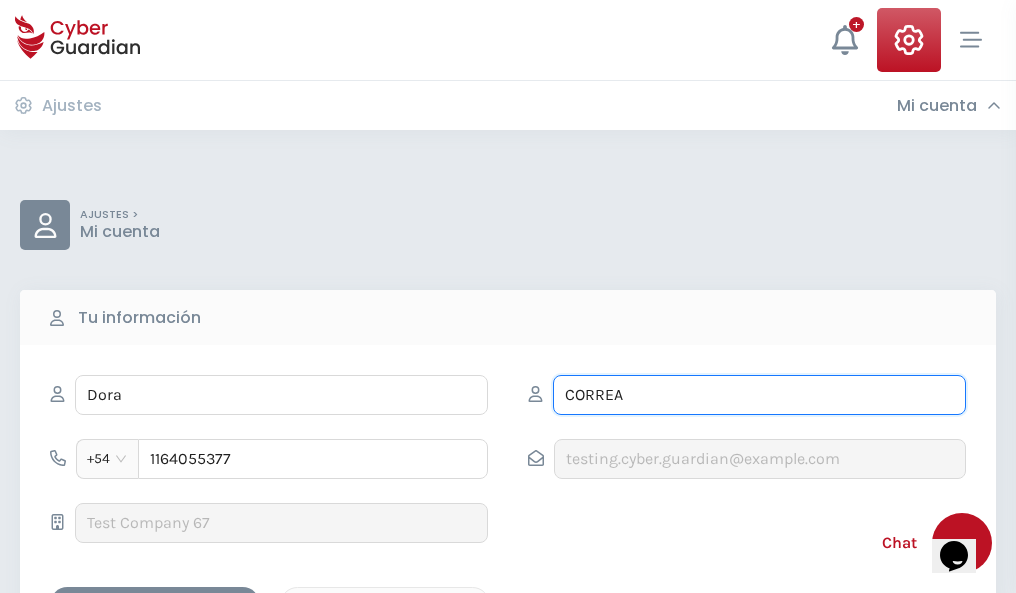 click on "CORREA" at bounding box center (759, 395) 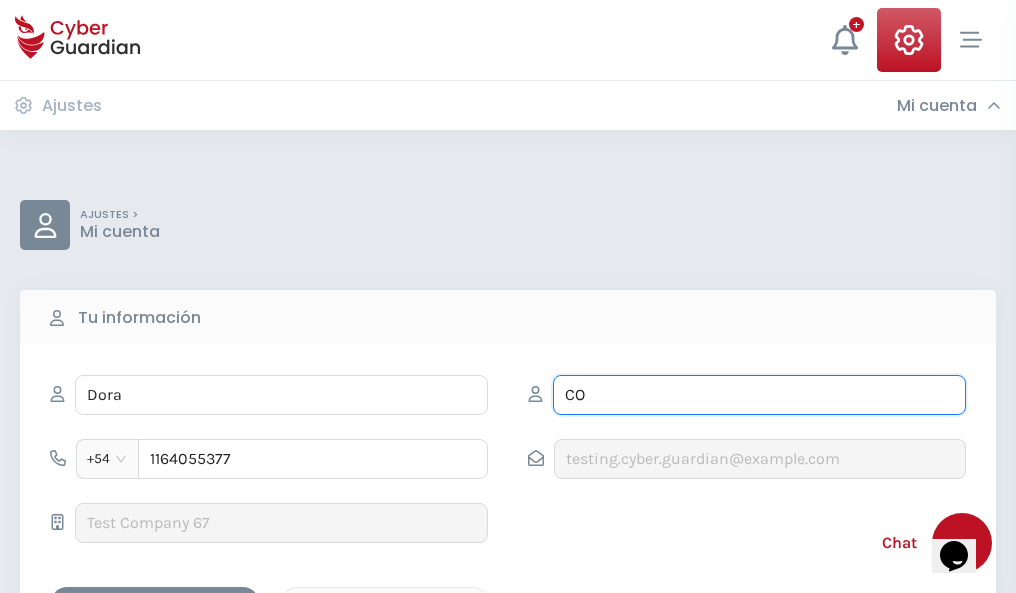 type on "C" 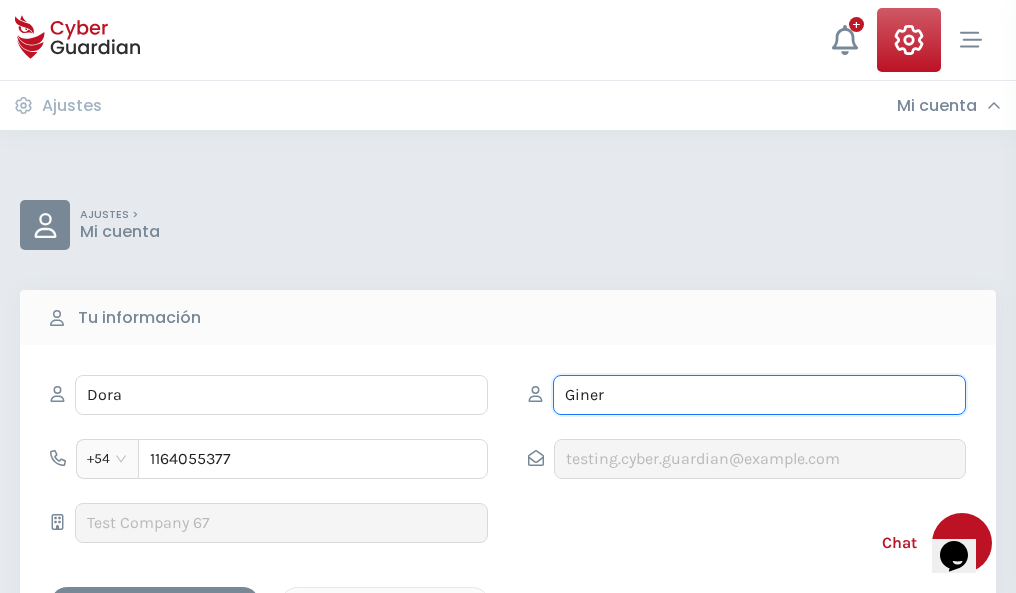 type on "Giner" 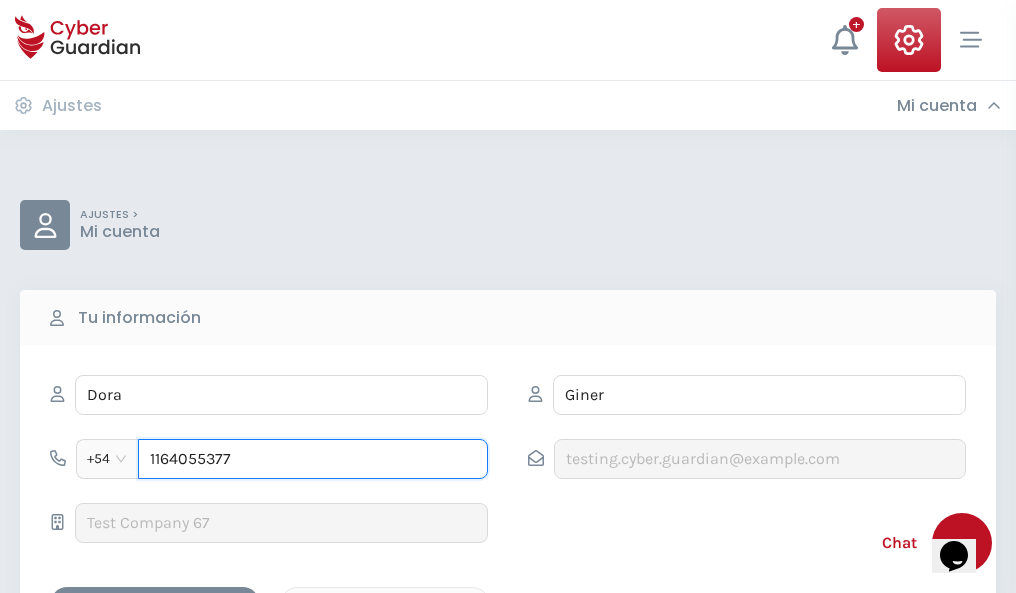 click on "1164055377" at bounding box center [313, 459] 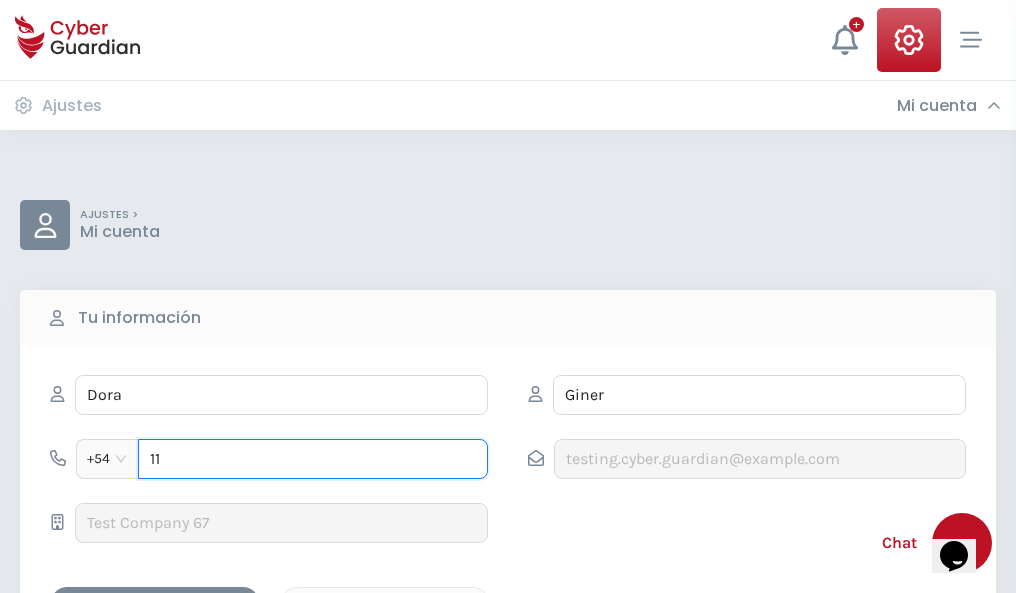 type on "1" 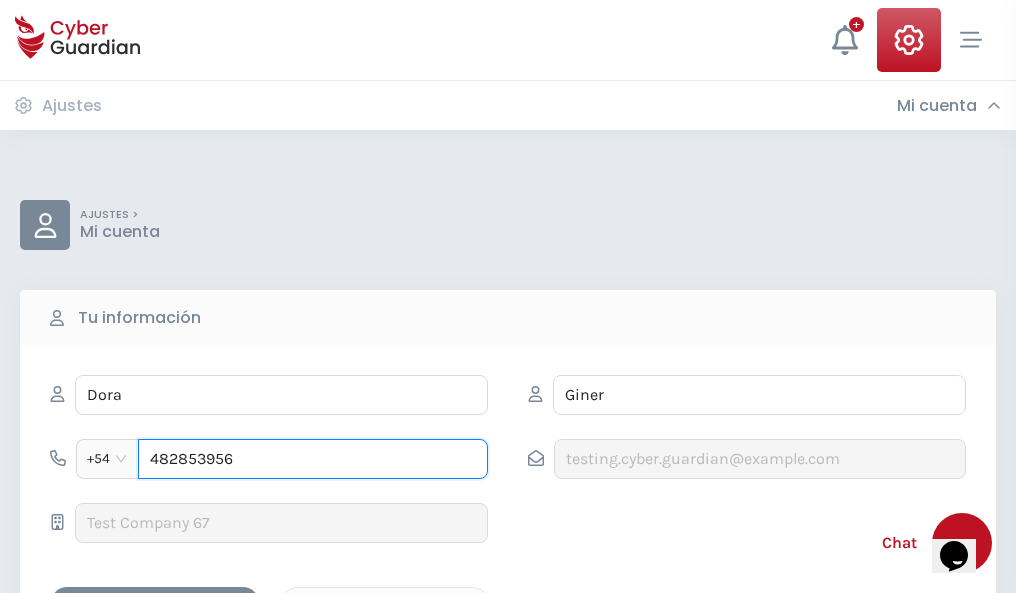 type on "4828539568" 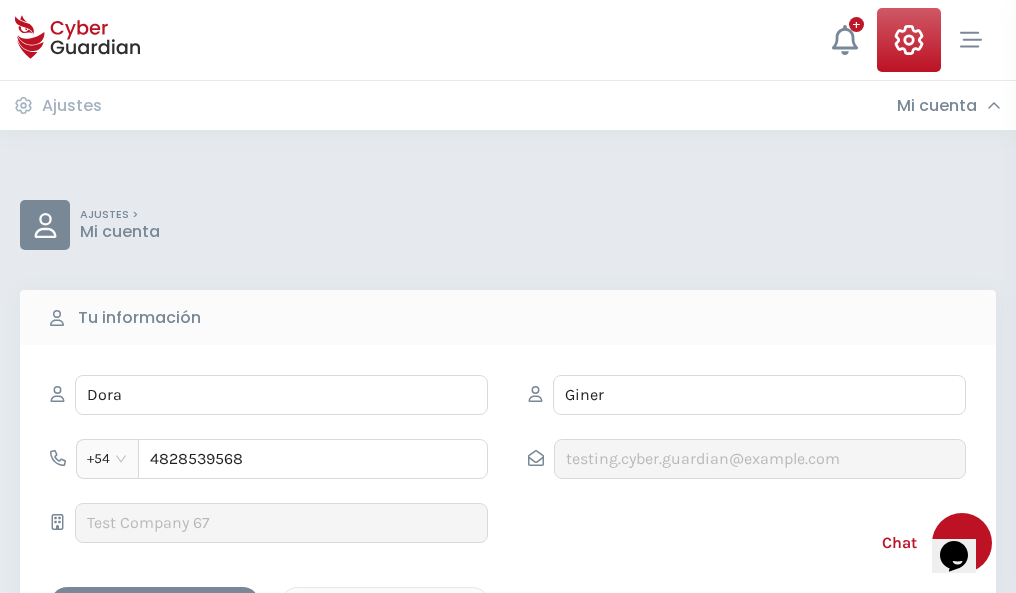 click on "Cancelar" at bounding box center (385, 604) 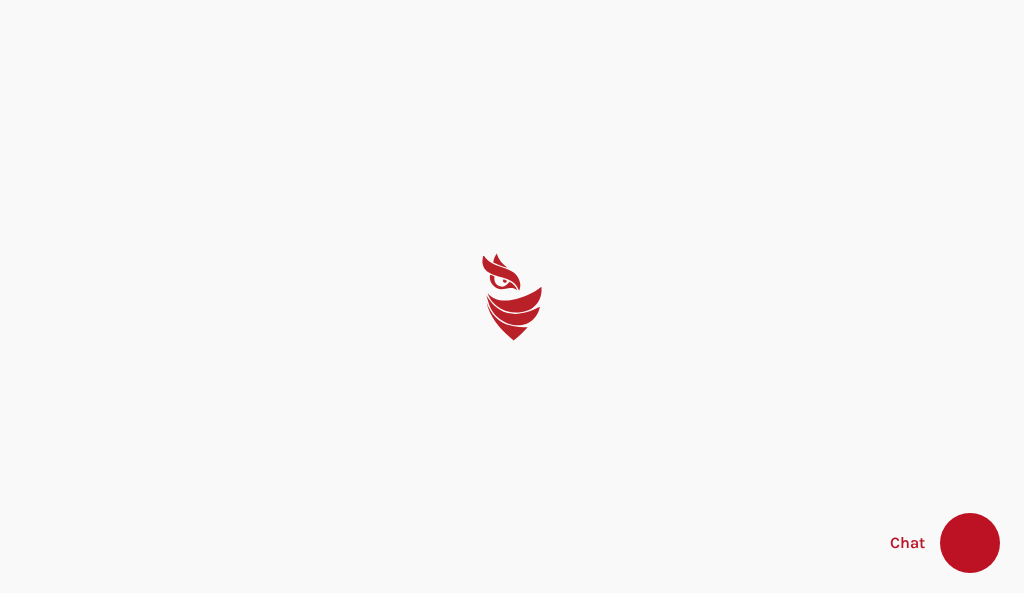 scroll, scrollTop: 0, scrollLeft: 0, axis: both 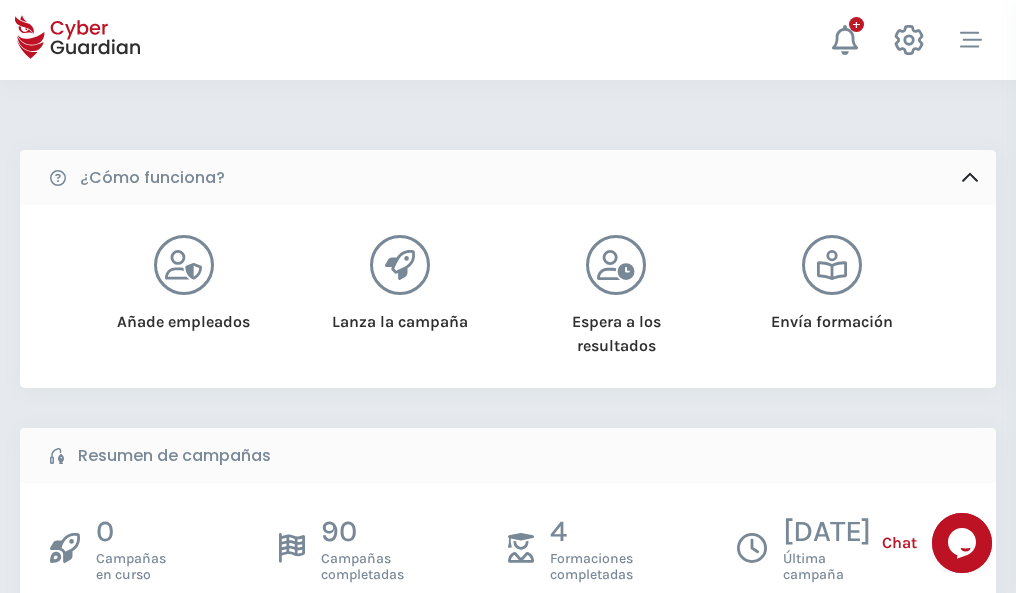 click on "Crear una campaña" at bounding box center (155, 645) 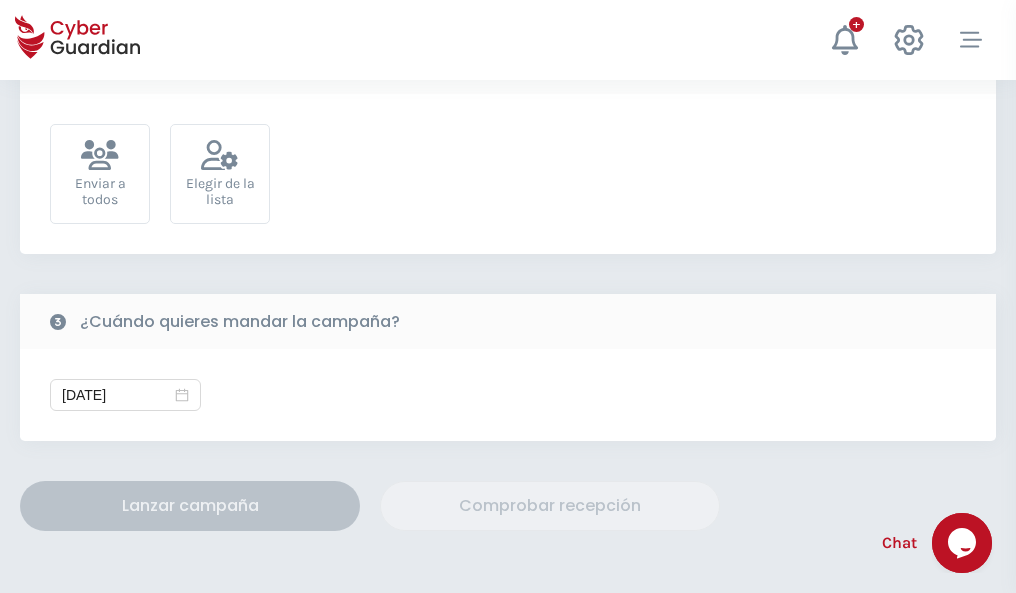 scroll, scrollTop: 732, scrollLeft: 0, axis: vertical 